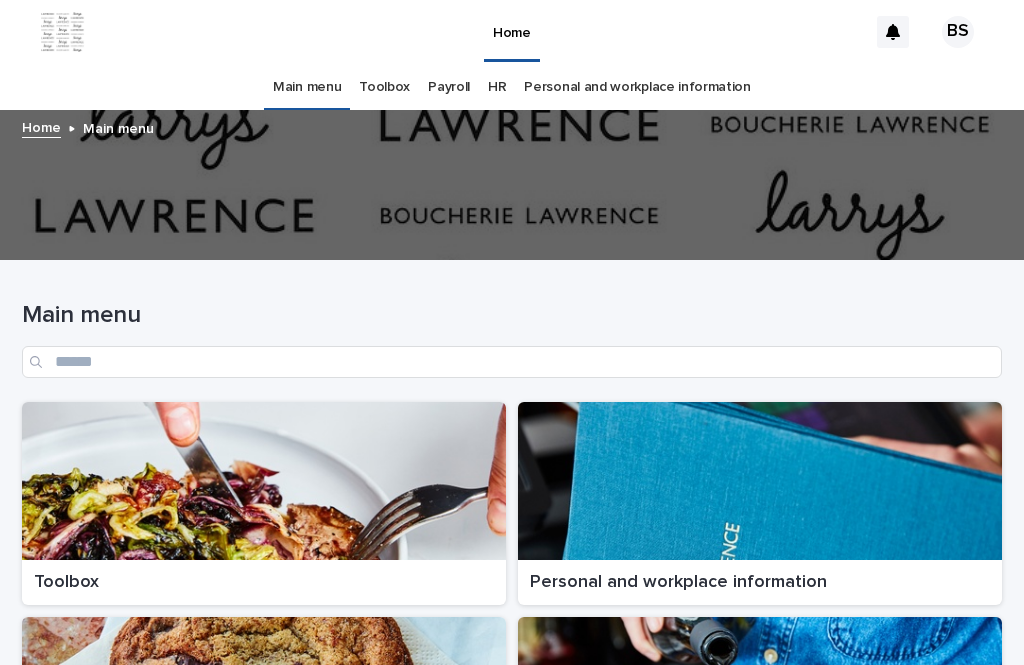 scroll, scrollTop: 0, scrollLeft: 0, axis: both 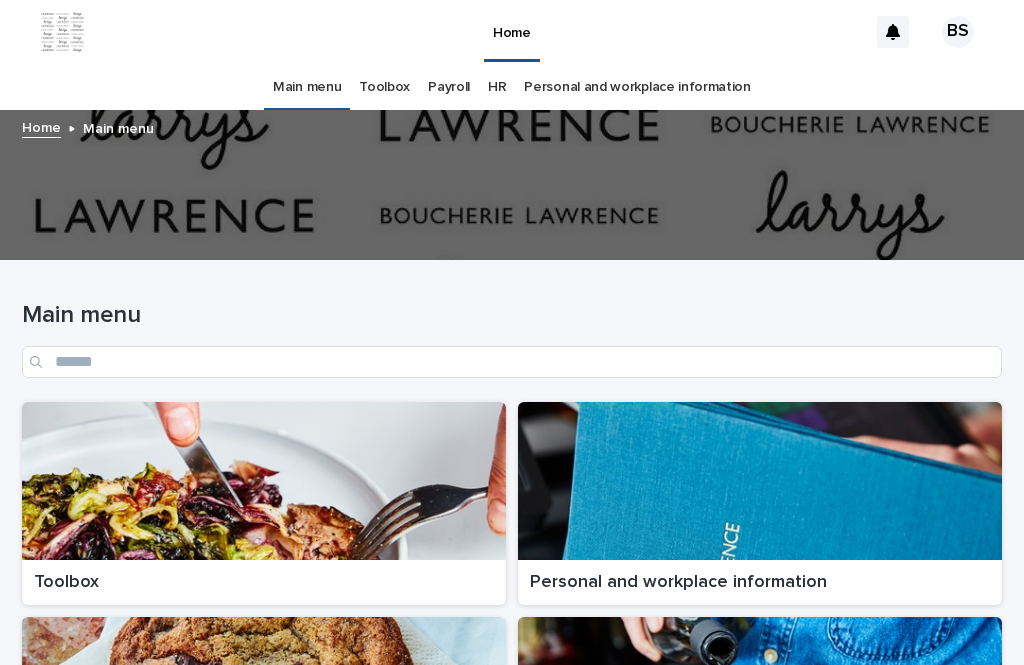 click at bounding box center [264, 481] 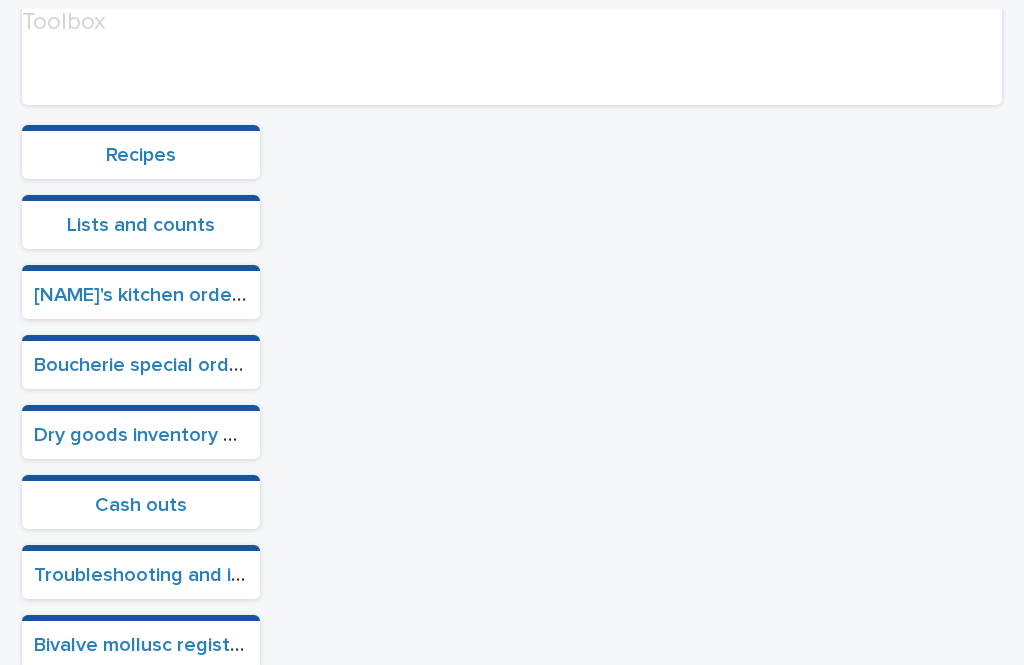 scroll, scrollTop: 507, scrollLeft: 0, axis: vertical 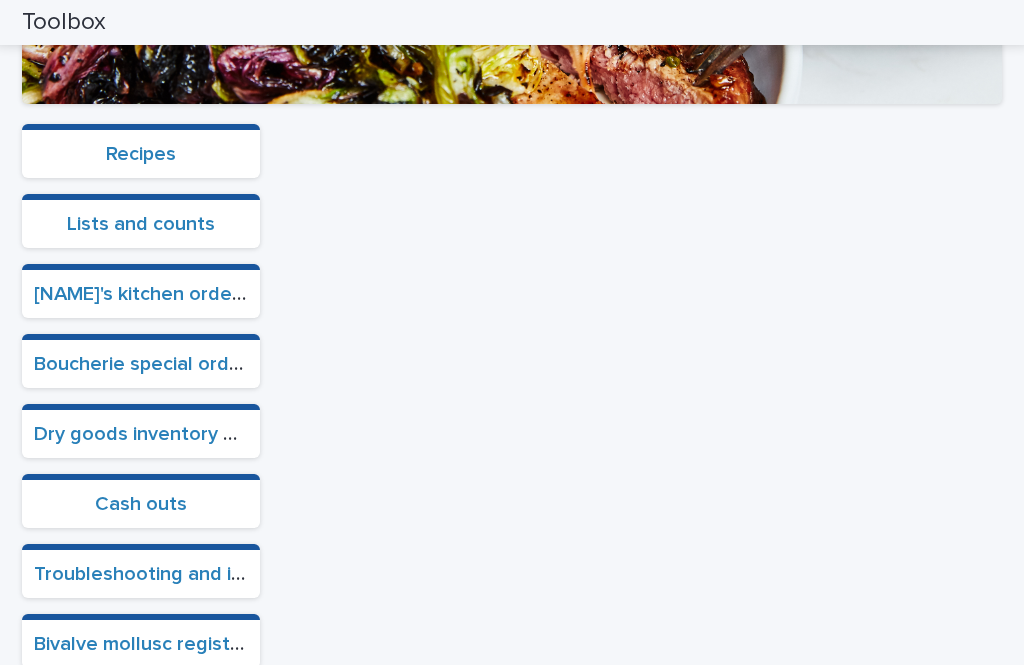 click on "Boucherie special orders" at bounding box center [146, 364] 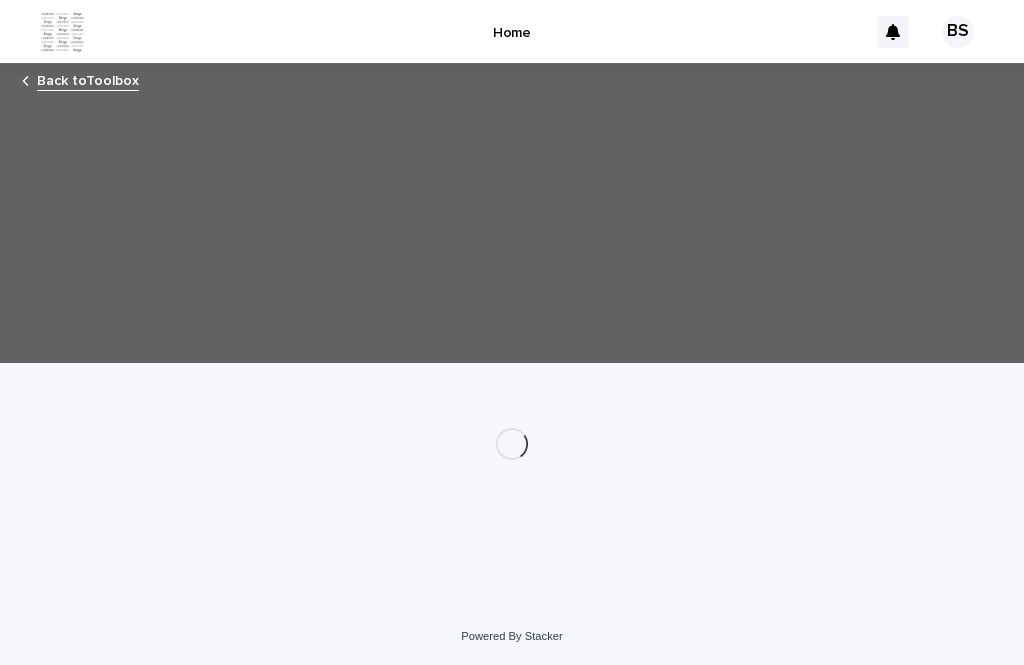 scroll, scrollTop: 0, scrollLeft: 0, axis: both 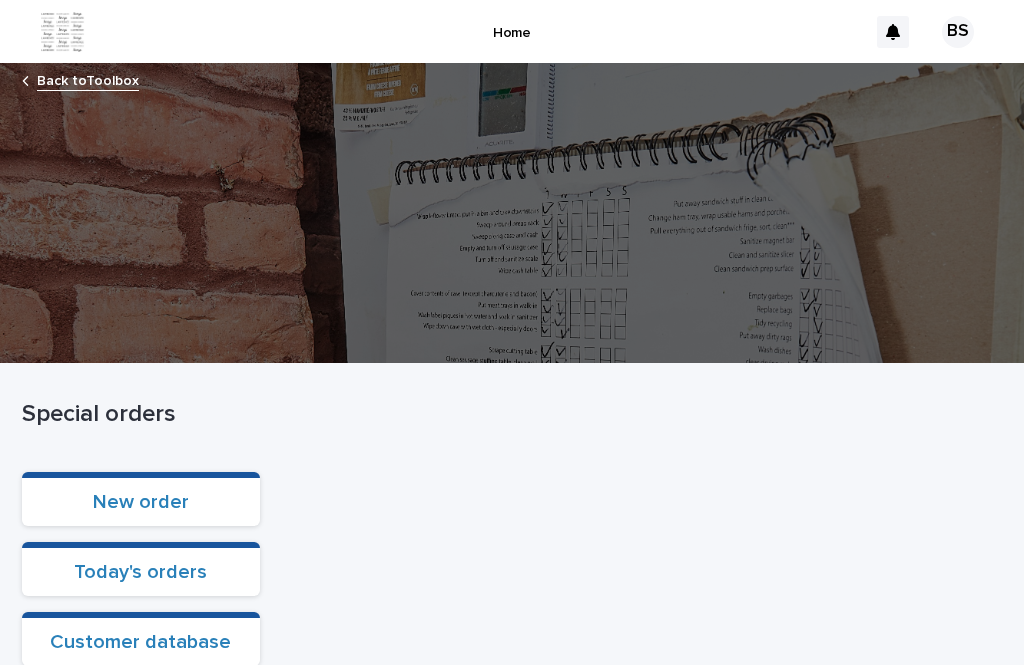 click at bounding box center (512, 213) 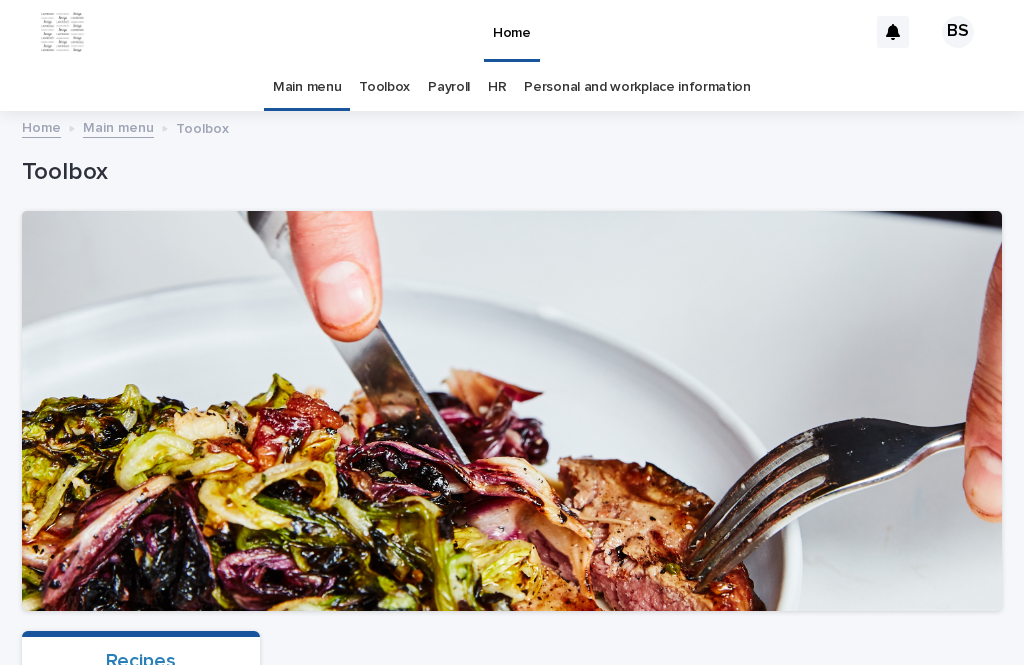 scroll, scrollTop: 0, scrollLeft: 0, axis: both 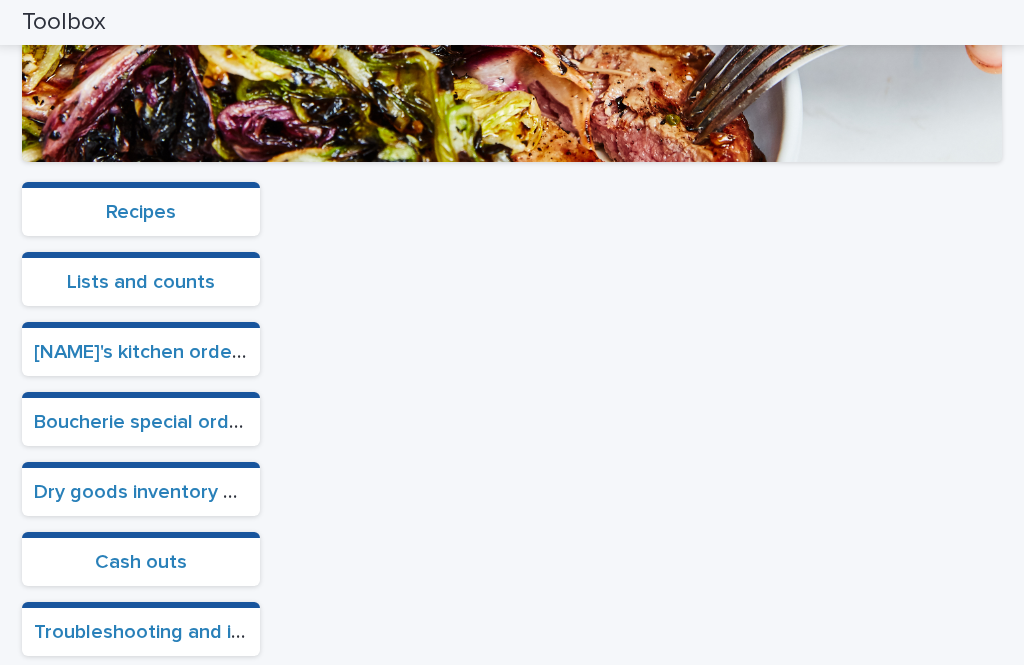 click on "Cash outs" at bounding box center (141, 559) 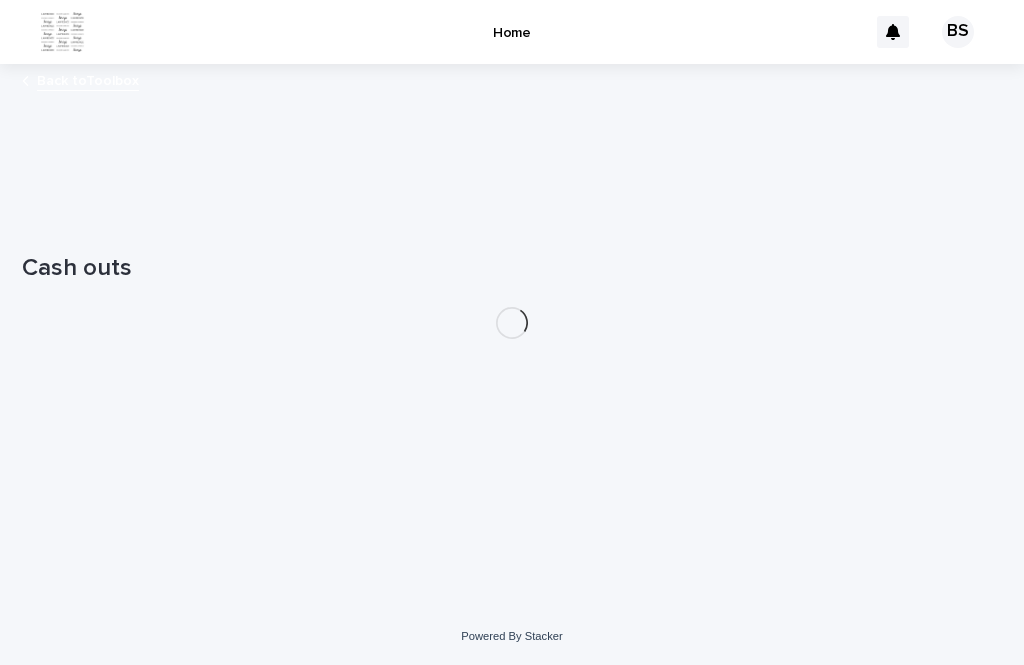 scroll, scrollTop: 0, scrollLeft: 0, axis: both 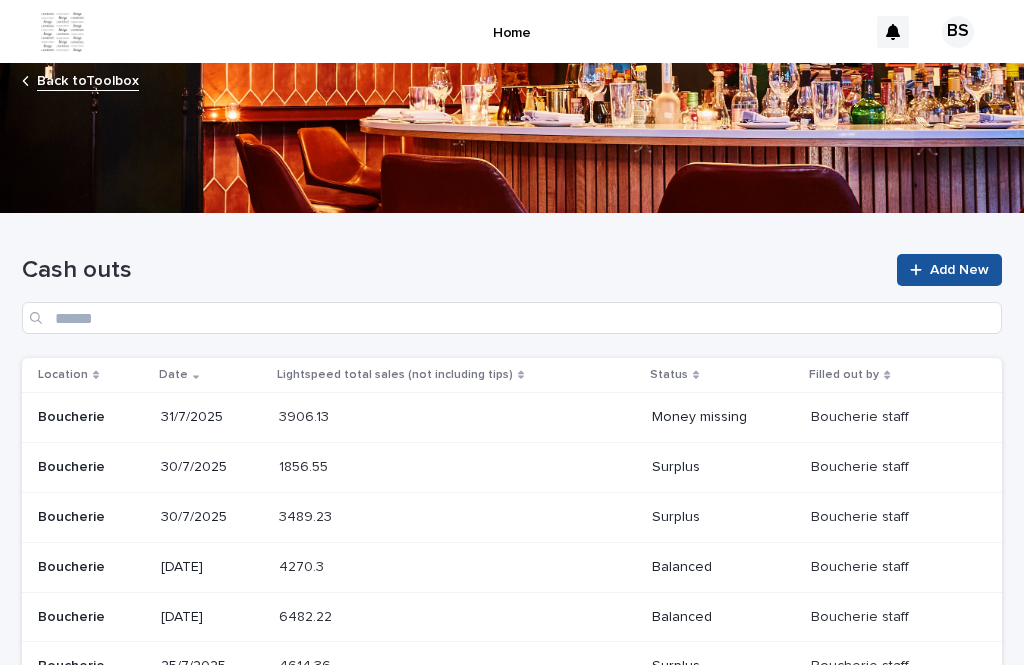 click on "Add New" at bounding box center (949, 270) 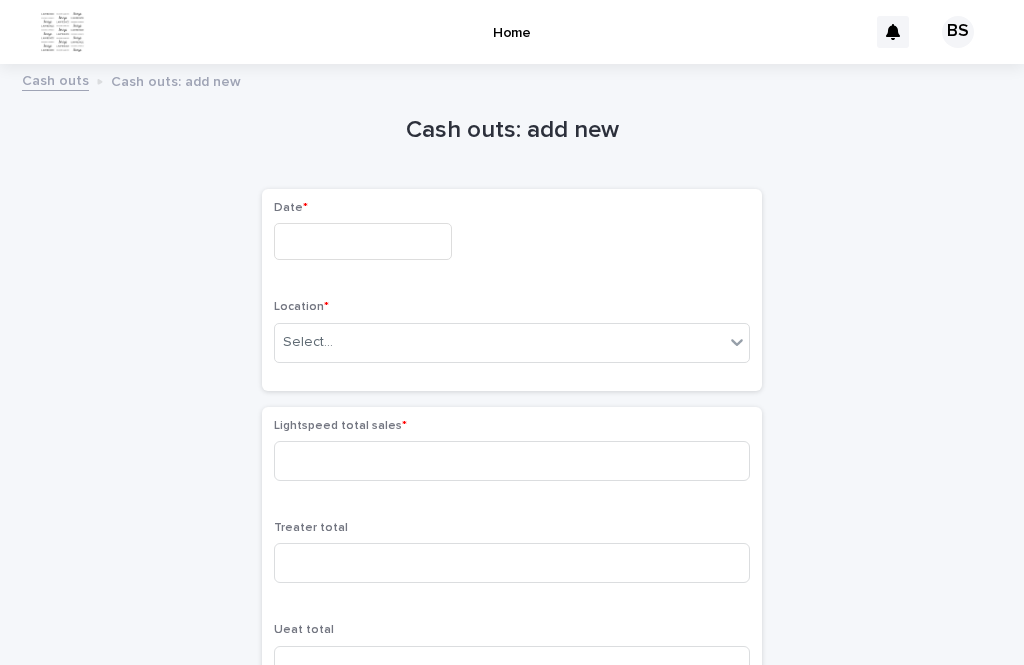 click at bounding box center (363, 241) 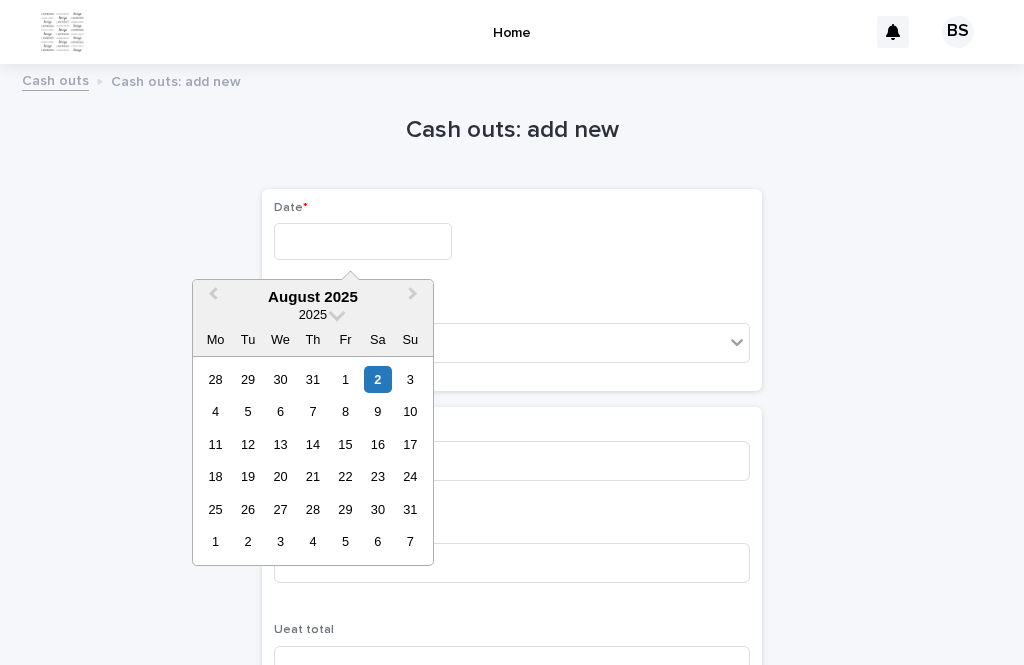 click on "2" at bounding box center (377, 379) 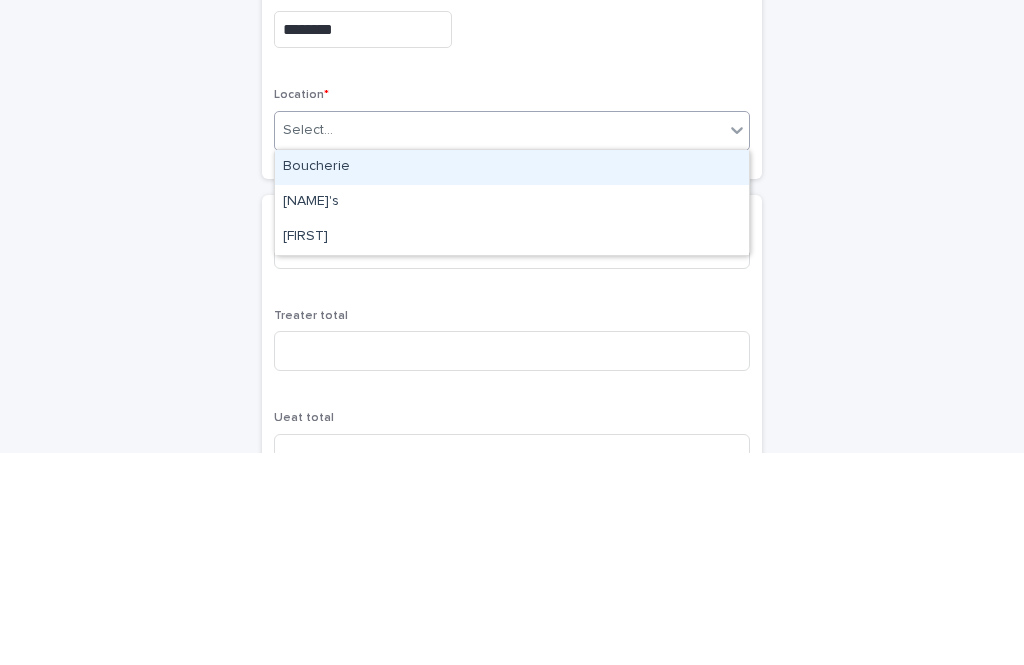 click on "Boucherie" at bounding box center [512, 379] 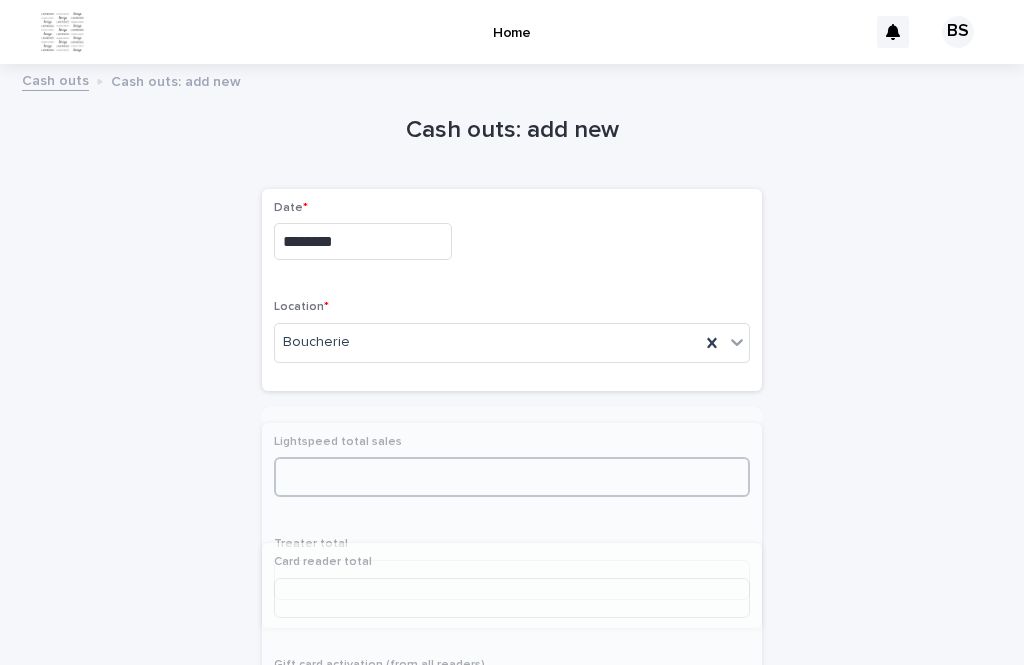 click at bounding box center (512, 477) 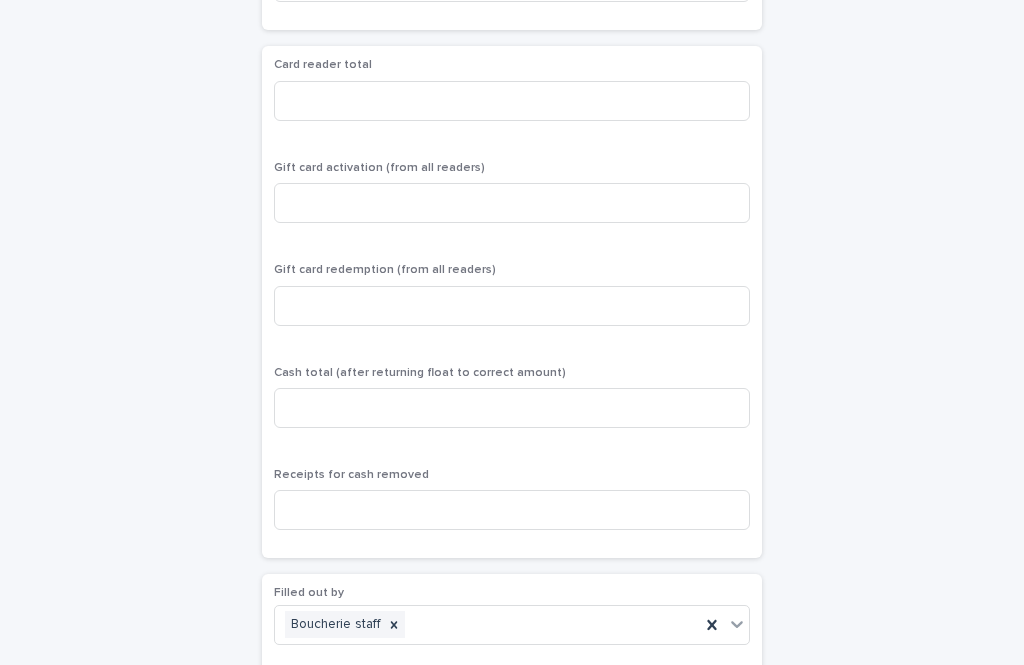 scroll, scrollTop: 580, scrollLeft: 0, axis: vertical 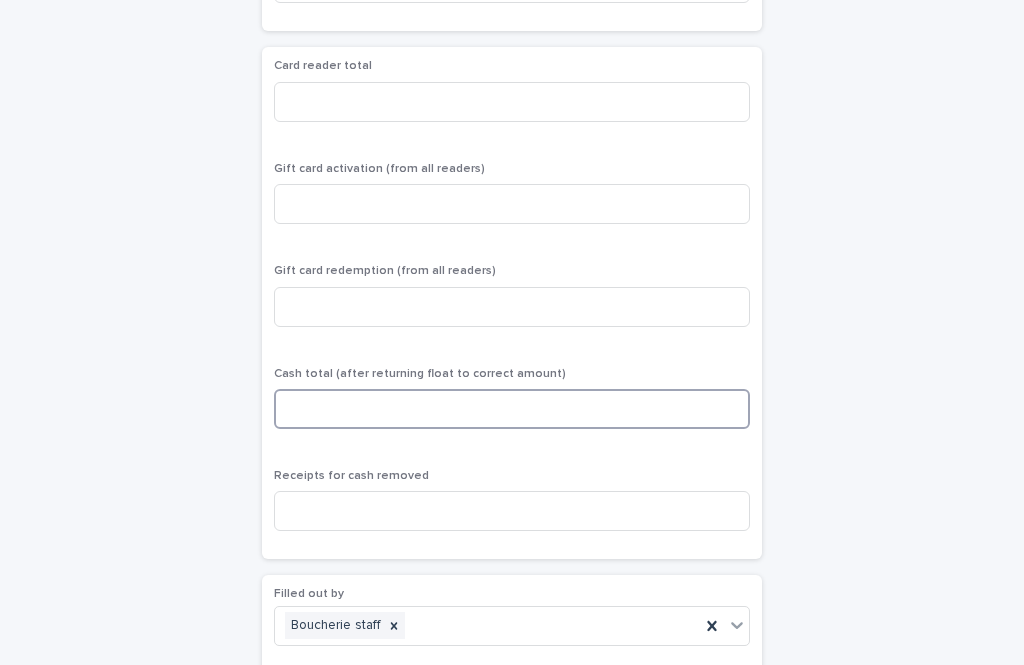 click at bounding box center (512, 409) 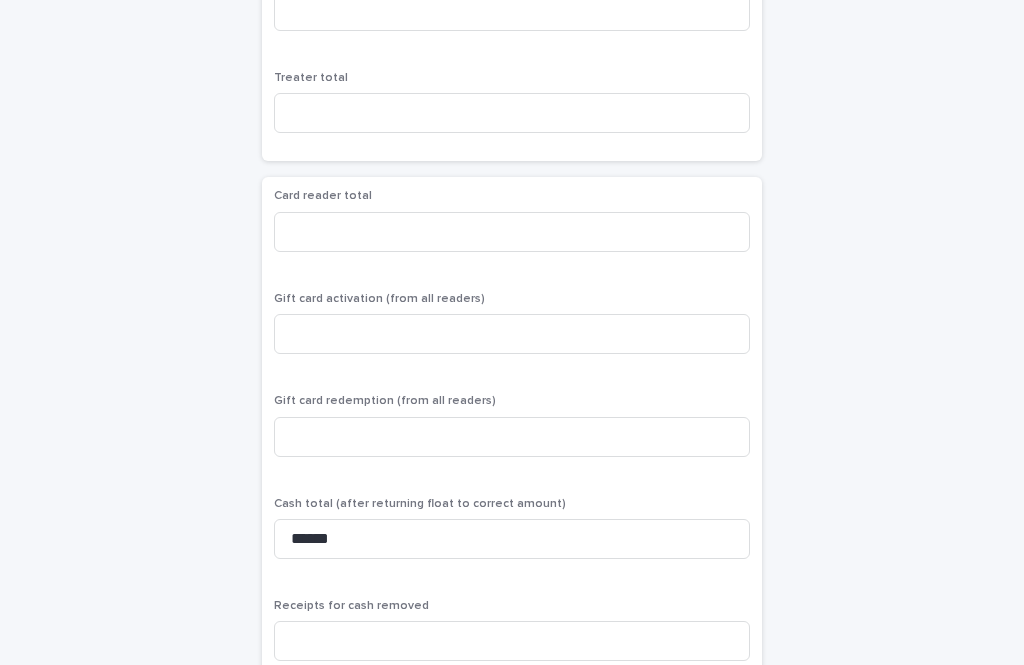 scroll, scrollTop: 450, scrollLeft: 0, axis: vertical 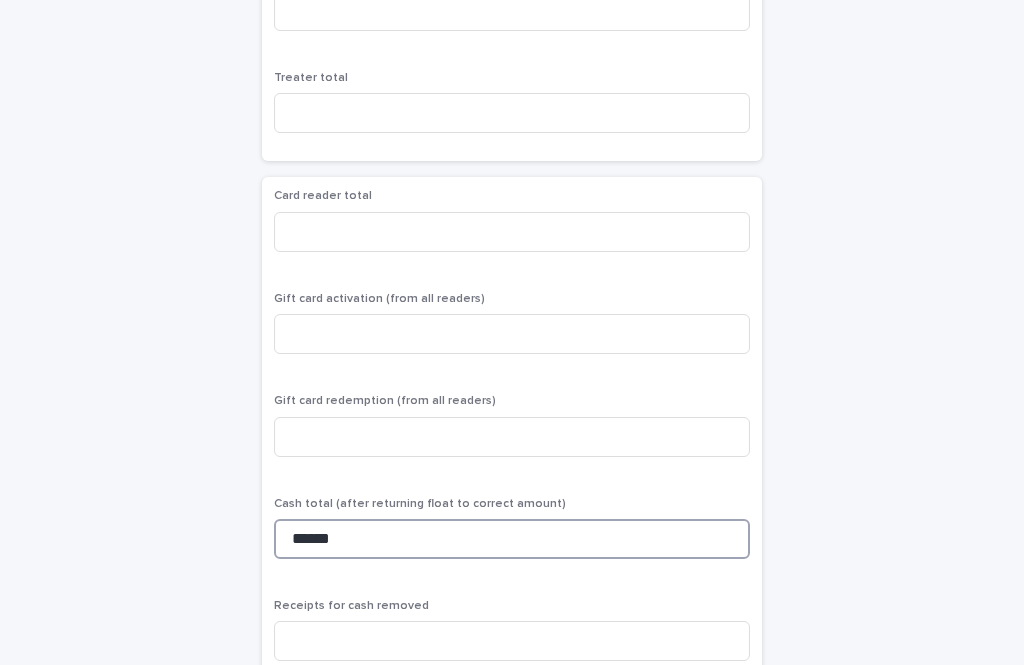 type on "******" 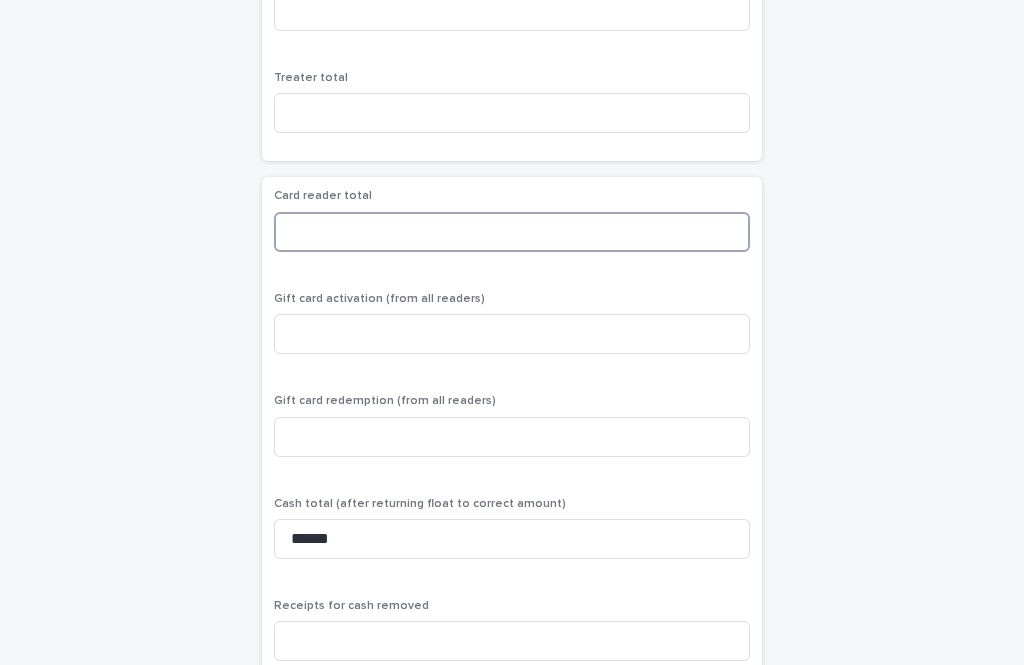 click at bounding box center [512, 232] 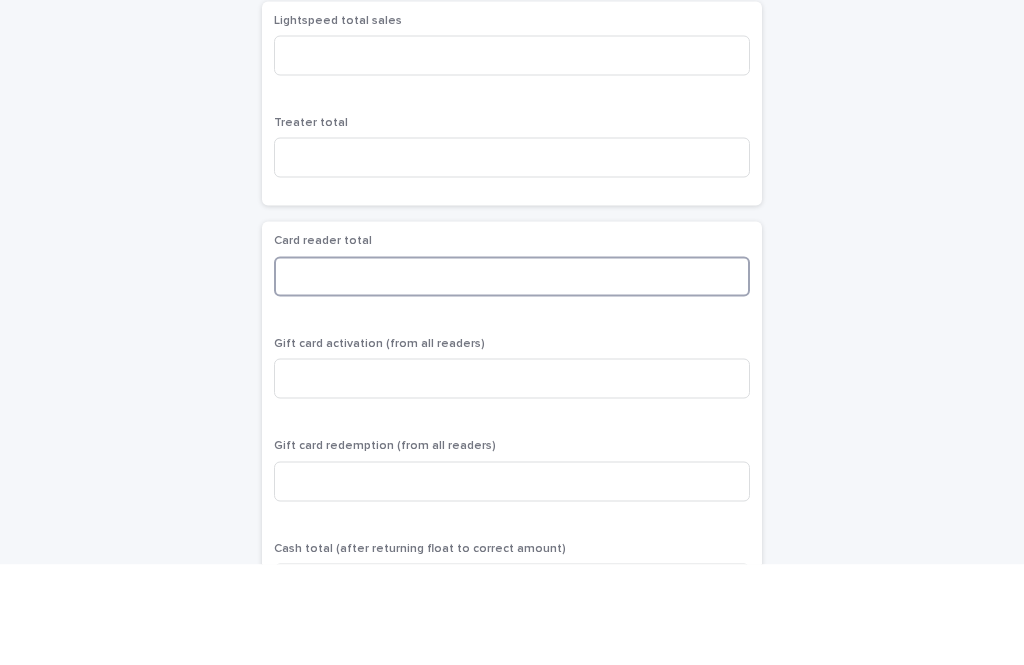 scroll, scrollTop: 297, scrollLeft: 0, axis: vertical 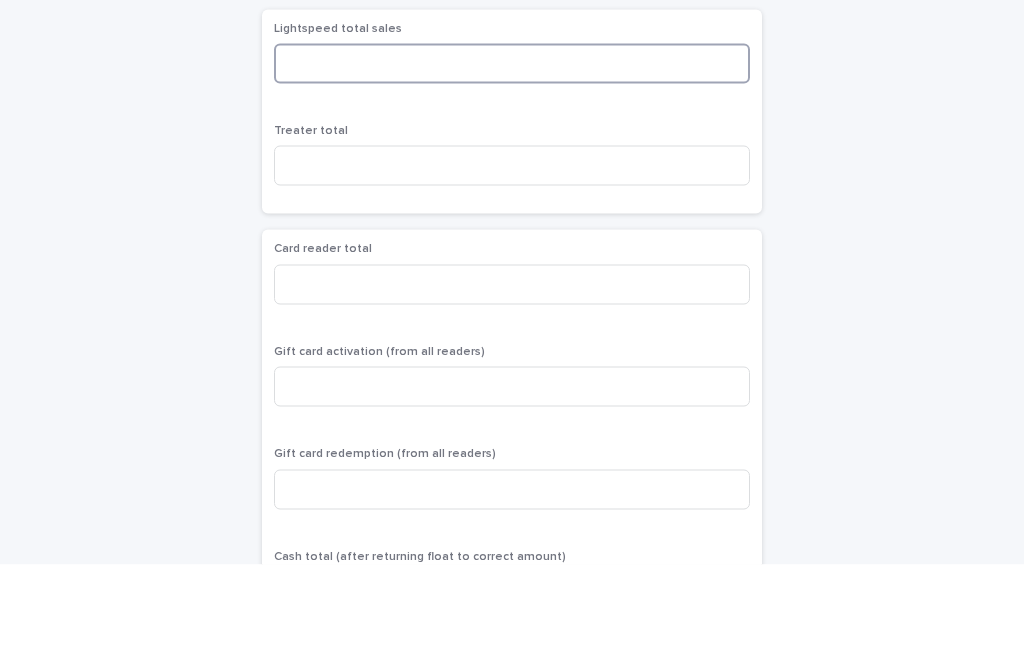 click at bounding box center (512, 164) 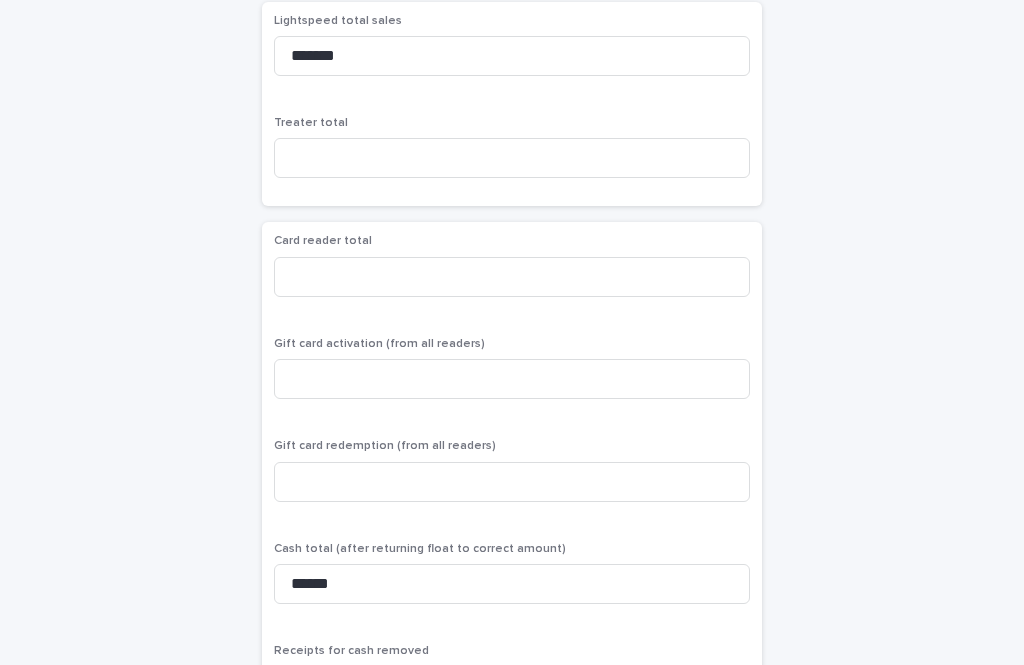 scroll, scrollTop: 405, scrollLeft: 0, axis: vertical 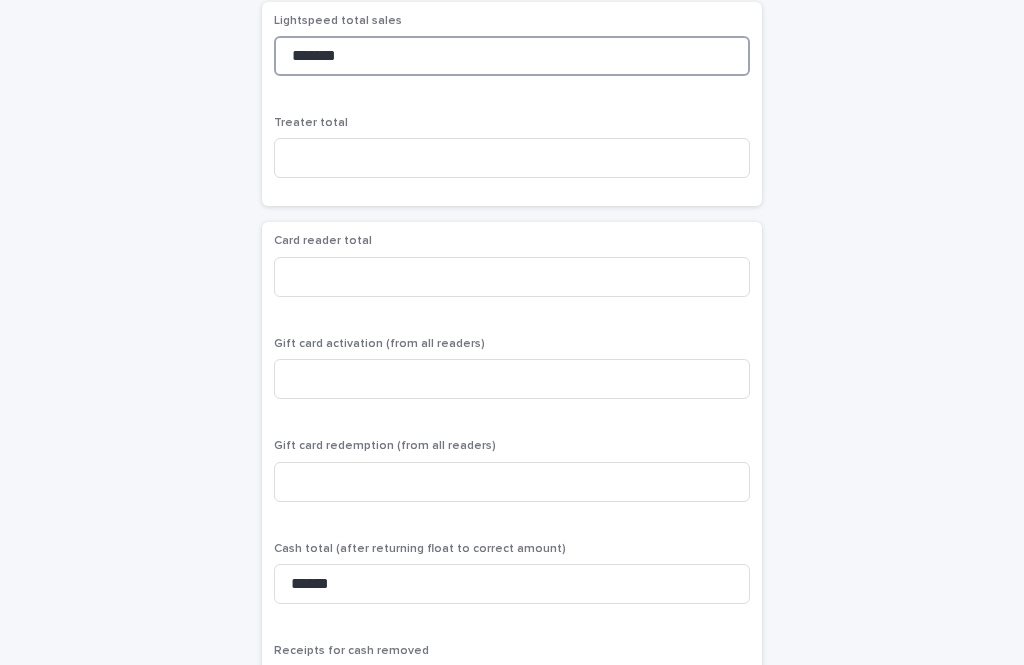 type on "*******" 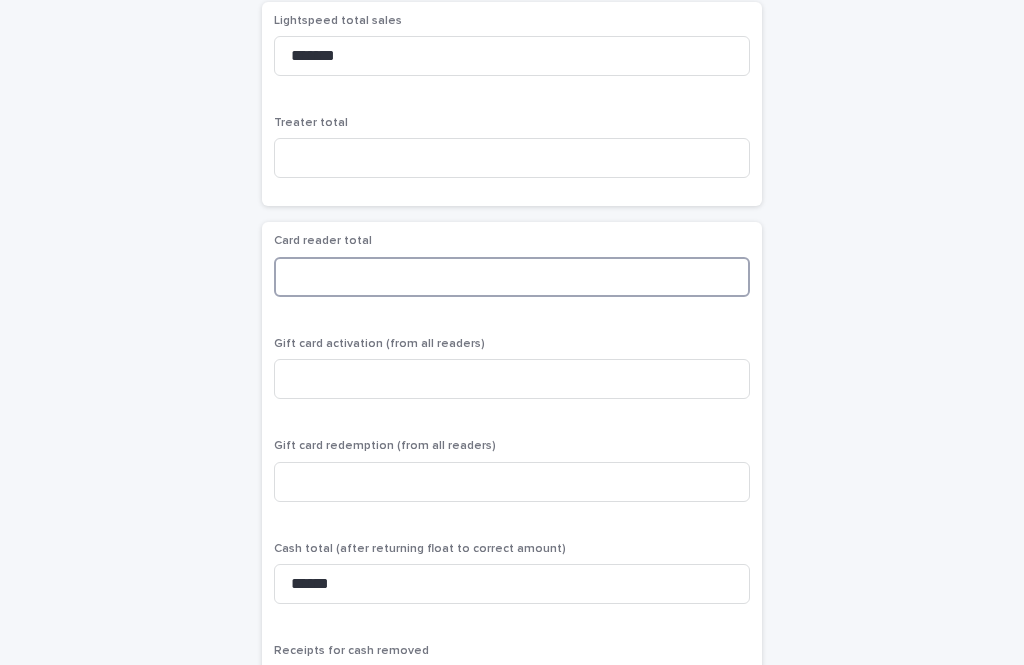 click at bounding box center [512, 277] 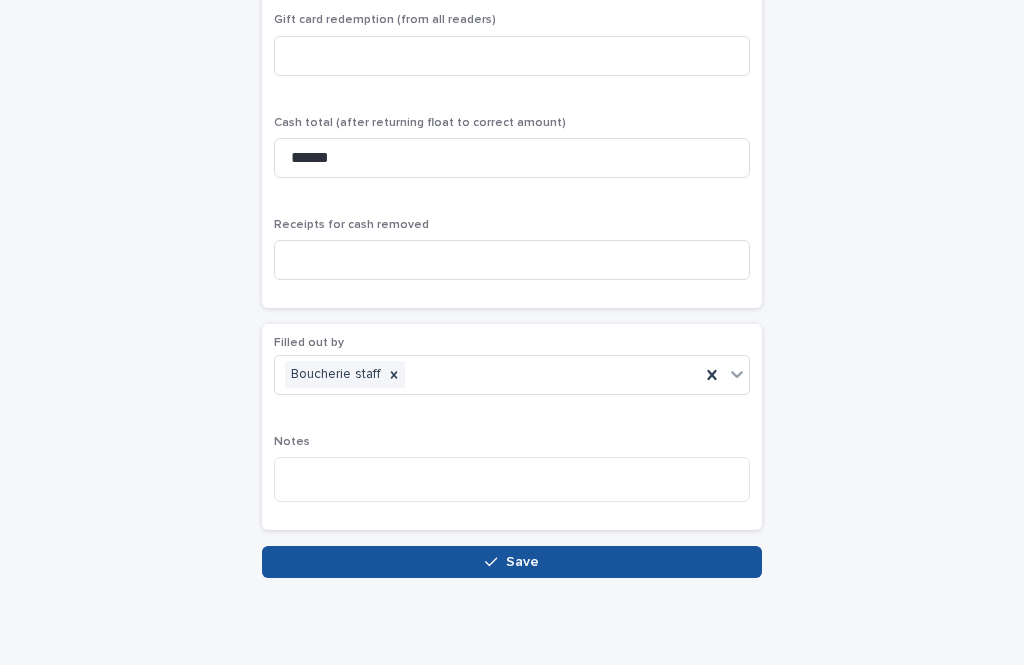 type on "*******" 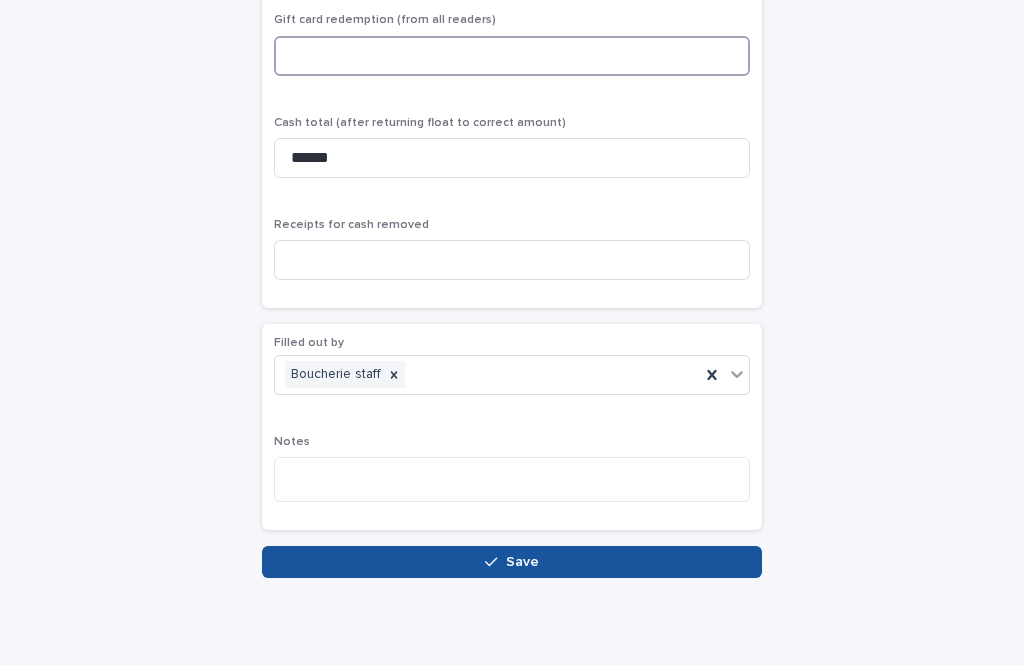 click at bounding box center [512, 56] 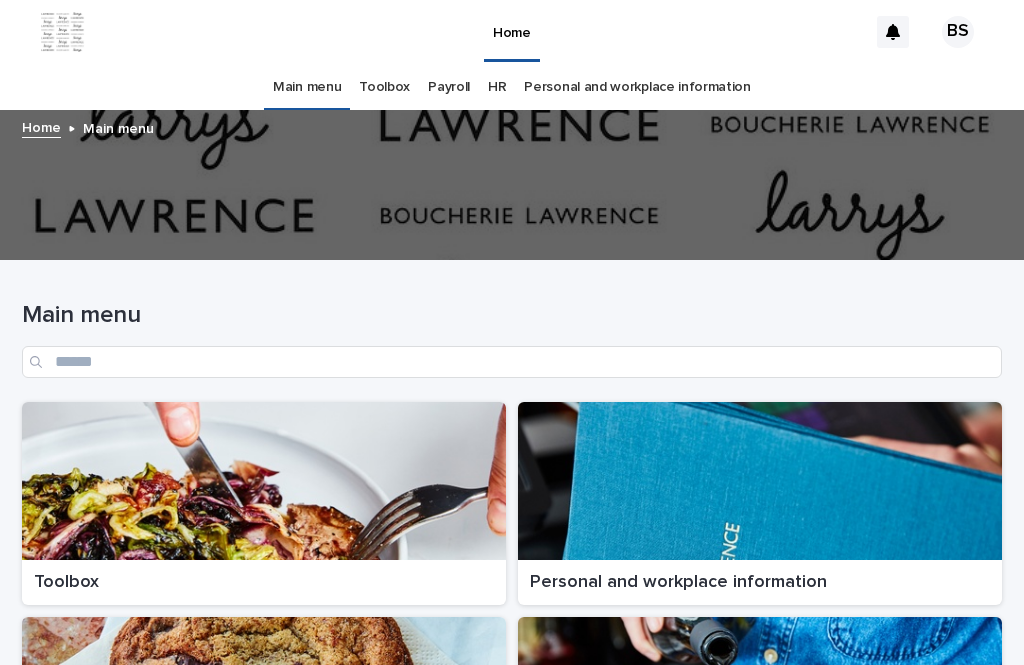 scroll, scrollTop: 0, scrollLeft: 0, axis: both 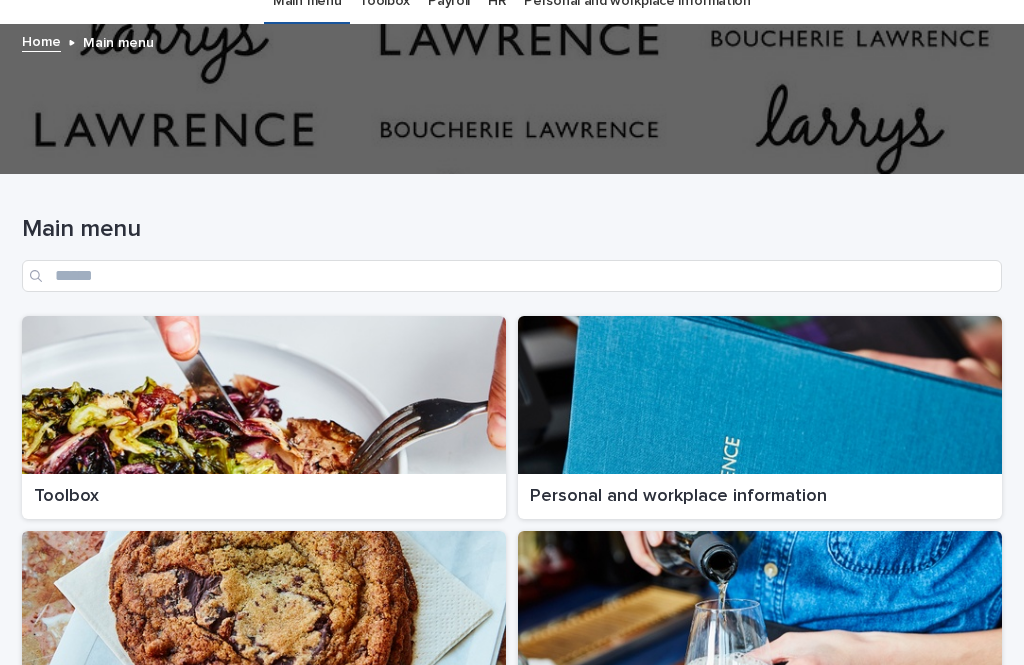 click at bounding box center (264, 395) 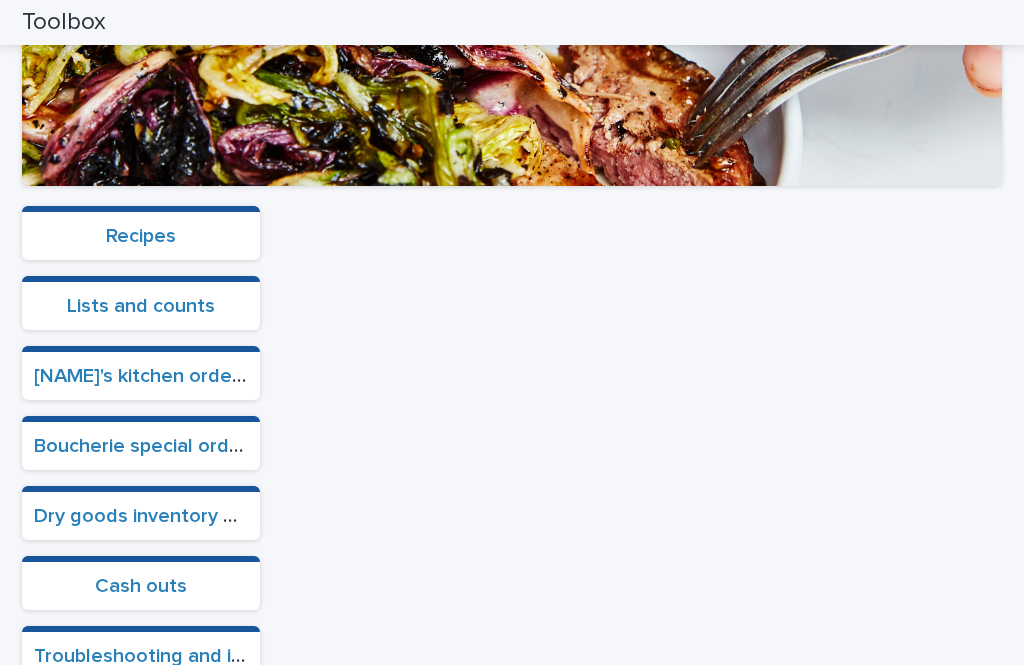 scroll, scrollTop: 454, scrollLeft: 0, axis: vertical 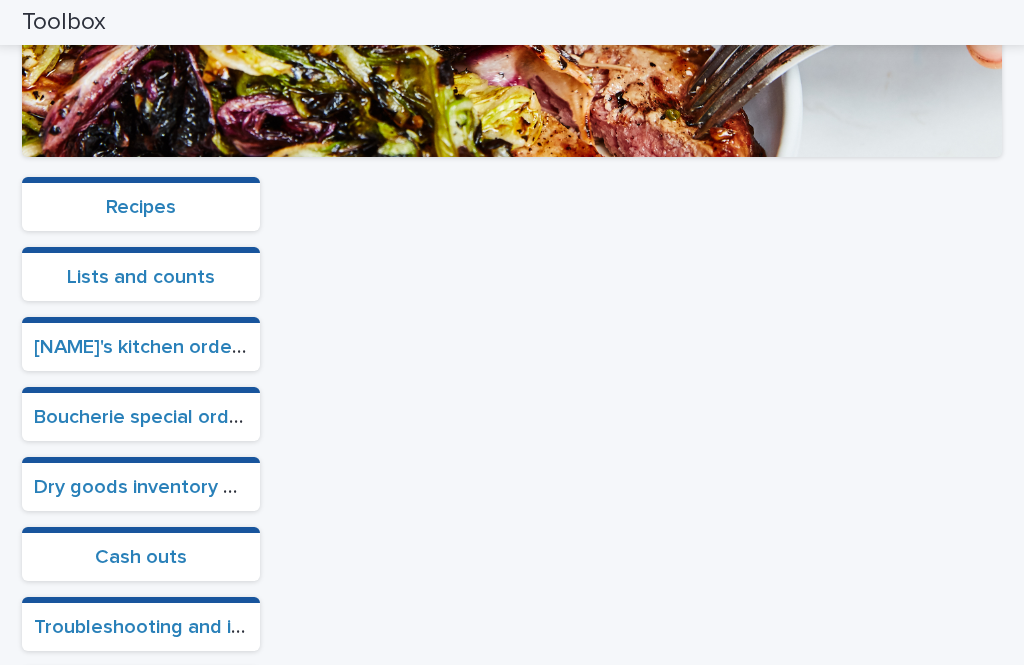 click on "Cash outs" at bounding box center (141, 557) 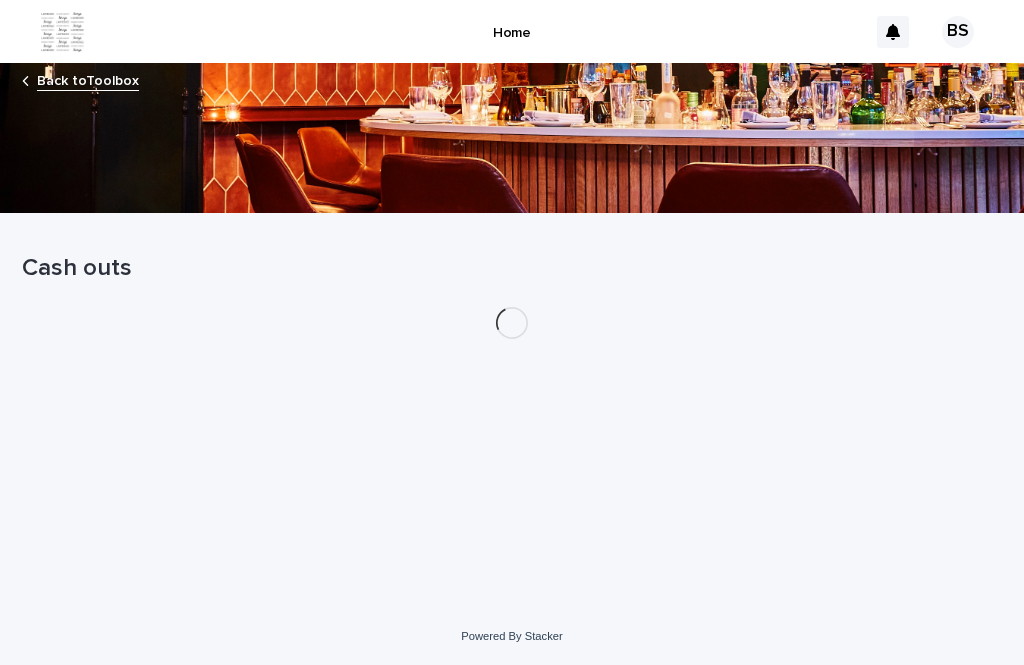 scroll, scrollTop: 0, scrollLeft: 0, axis: both 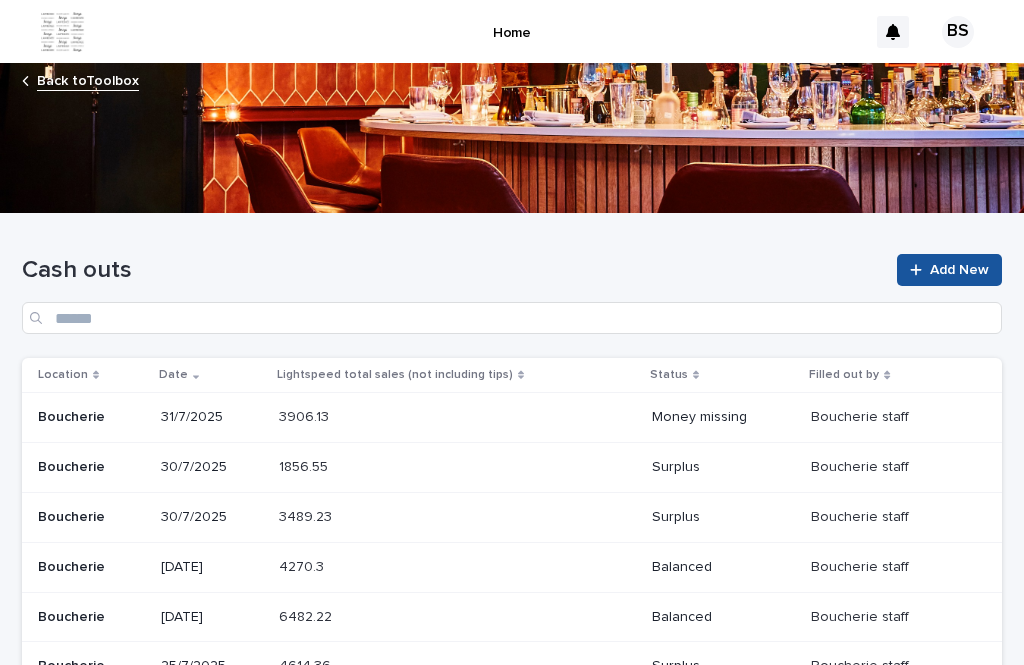 click at bounding box center (920, 270) 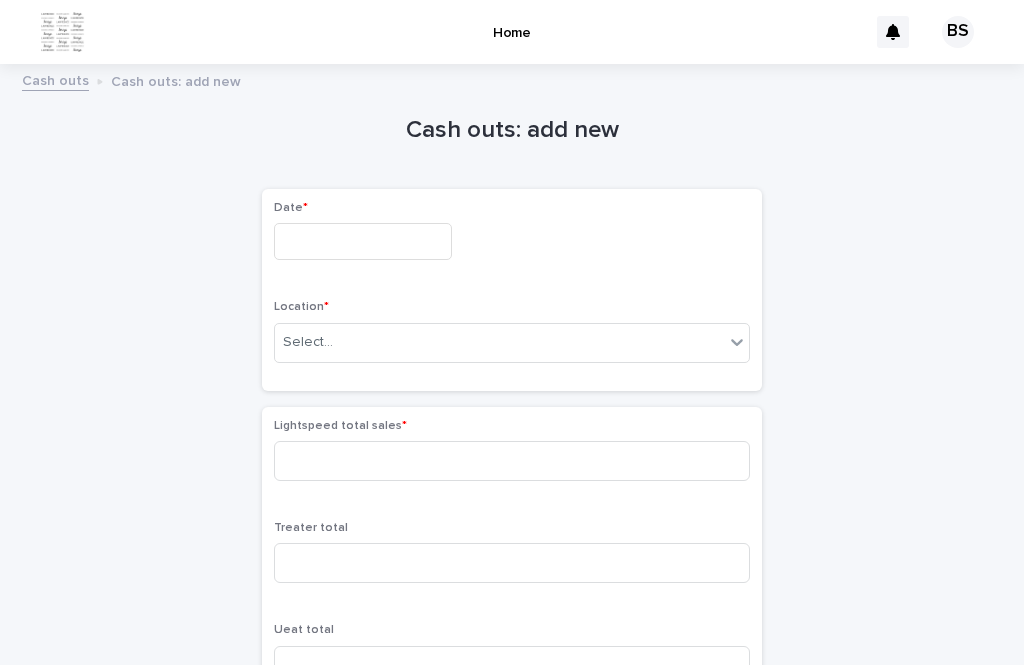 click at bounding box center [363, 241] 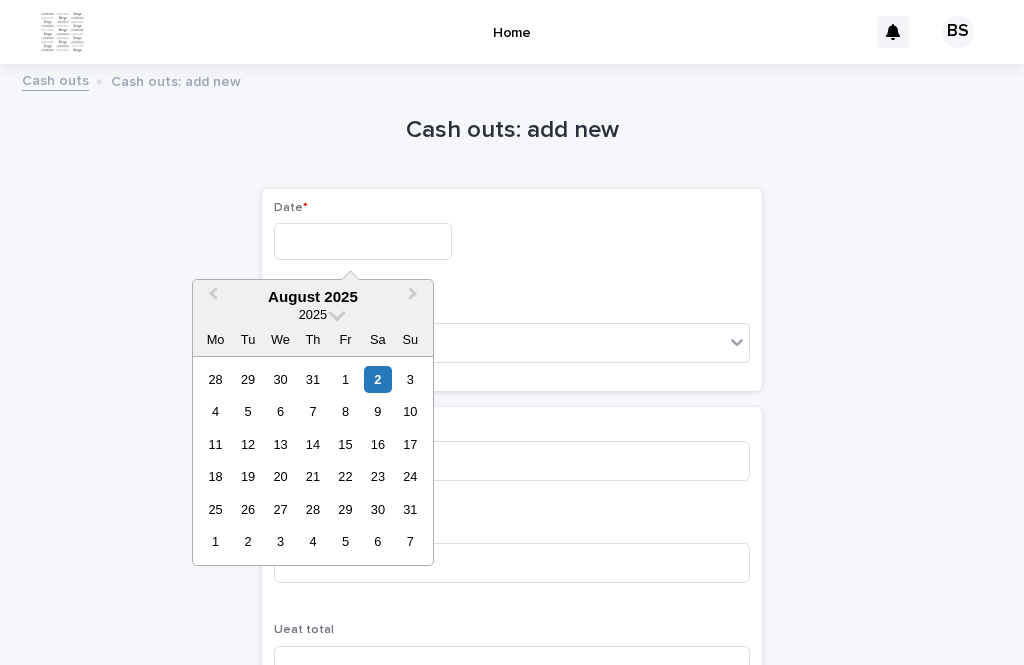 click on "2" at bounding box center (377, 379) 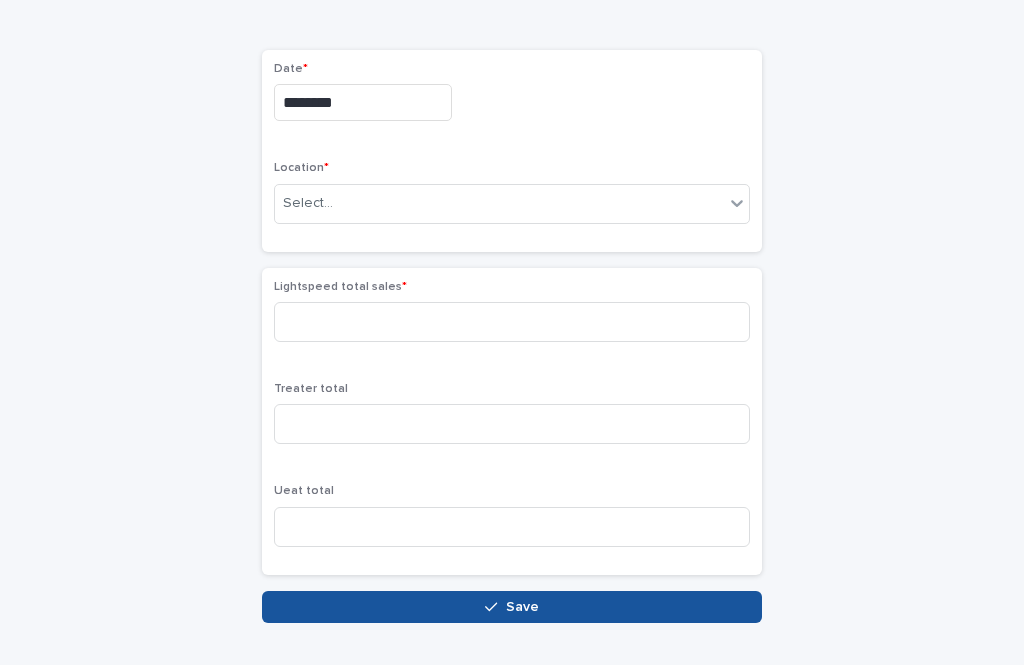scroll, scrollTop: 130, scrollLeft: 0, axis: vertical 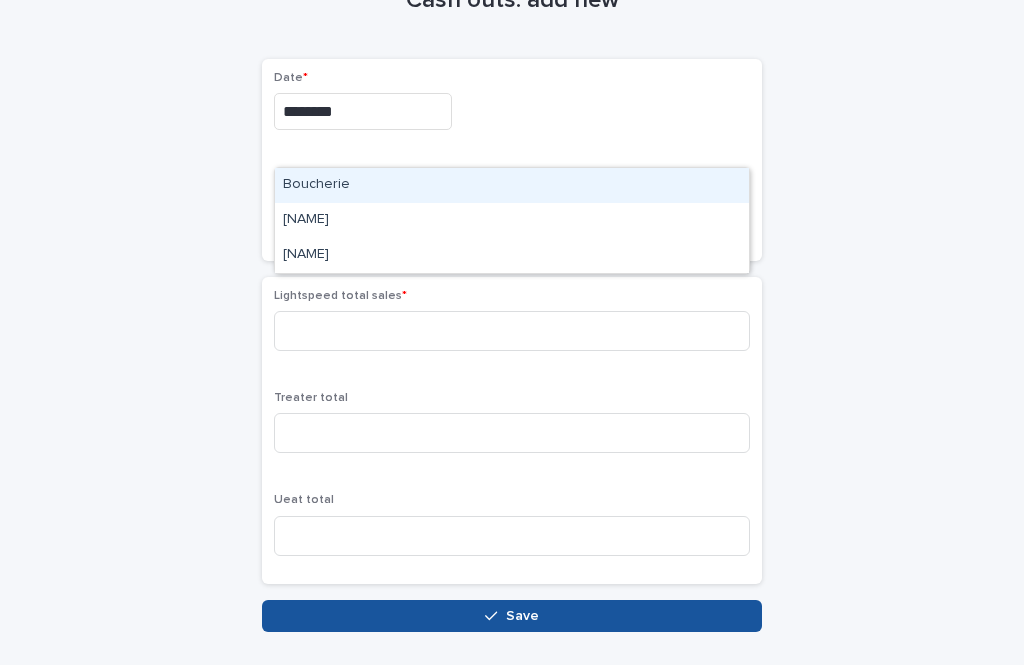 click on "Boucherie" at bounding box center (512, 185) 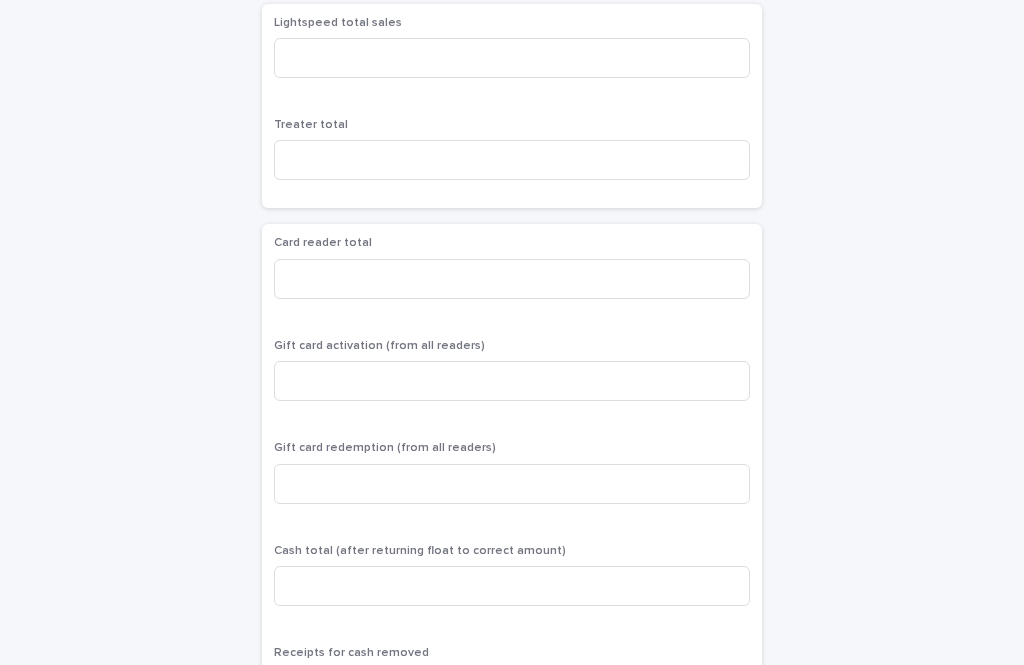 scroll, scrollTop: 404, scrollLeft: 0, axis: vertical 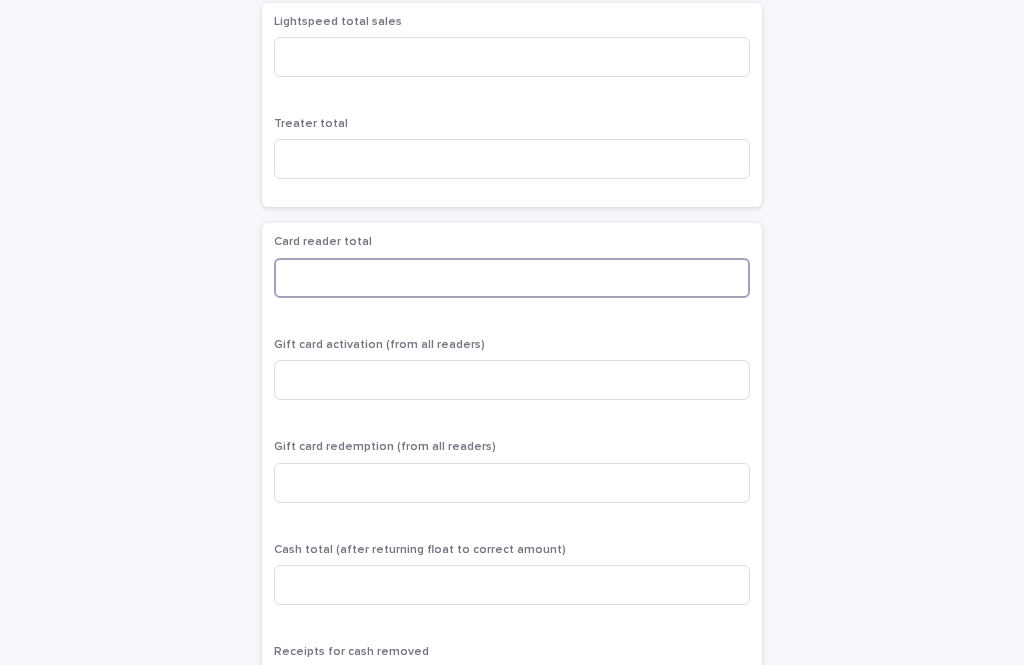 click at bounding box center (512, 278) 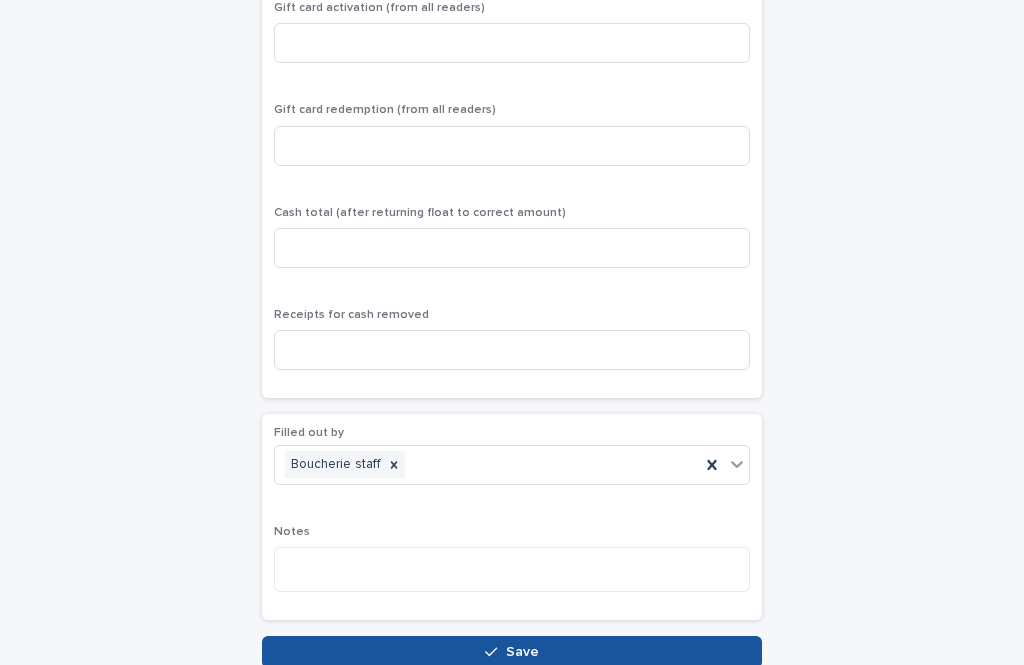 type on "*******" 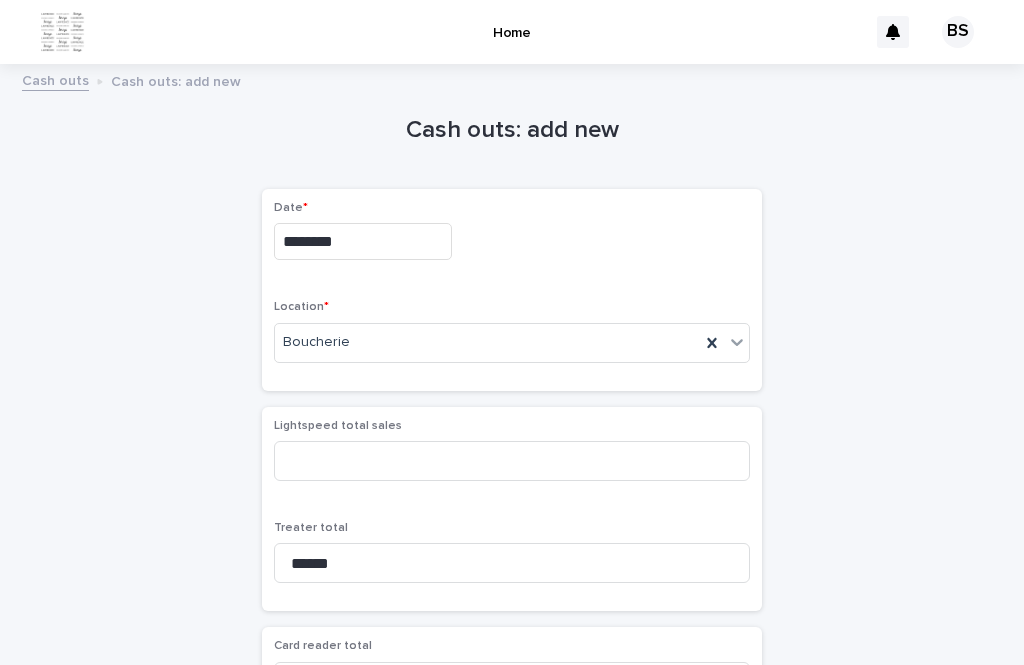 scroll, scrollTop: 1, scrollLeft: 0, axis: vertical 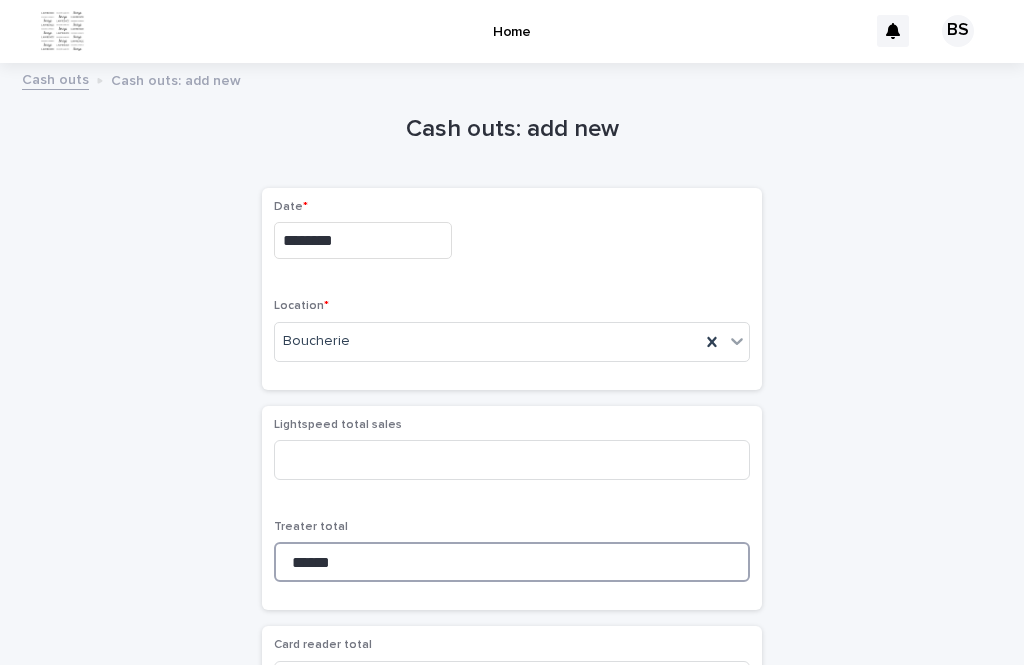 type on "******" 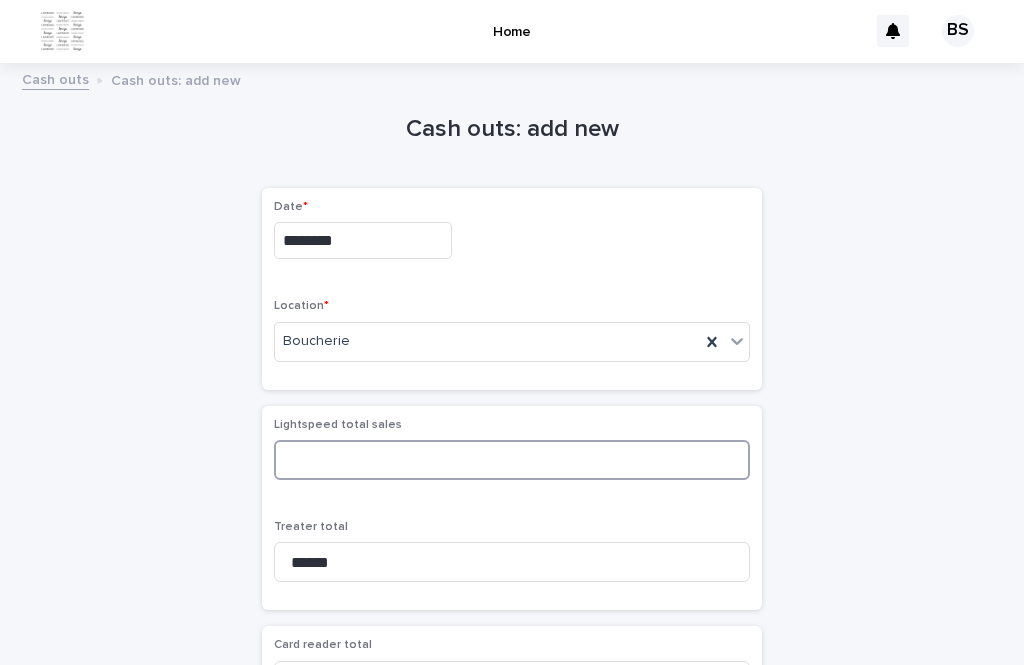 click at bounding box center [512, 460] 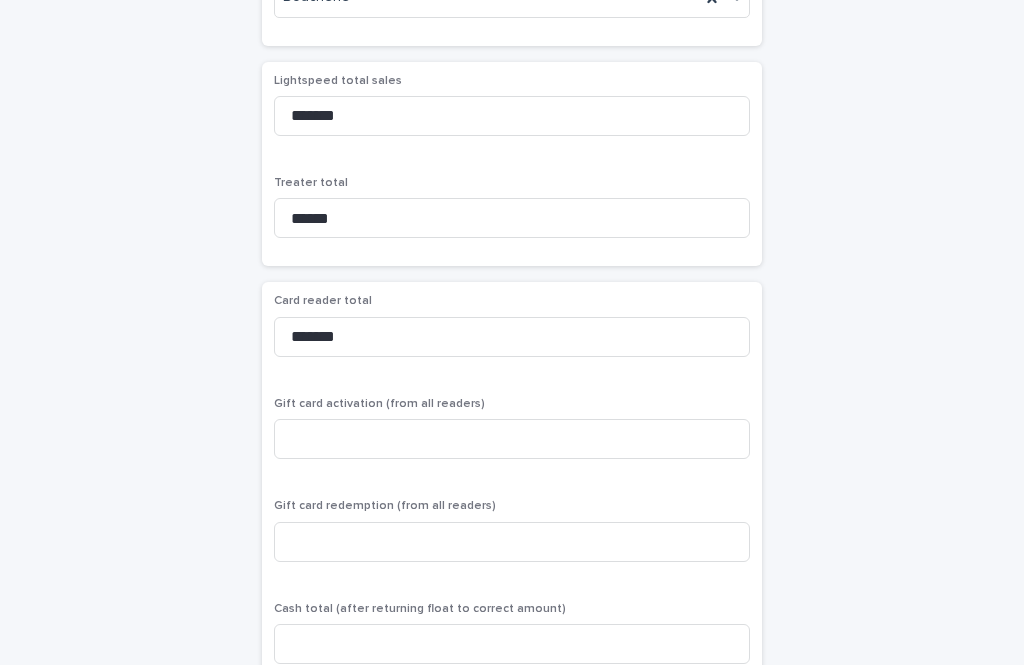 scroll, scrollTop: 344, scrollLeft: 0, axis: vertical 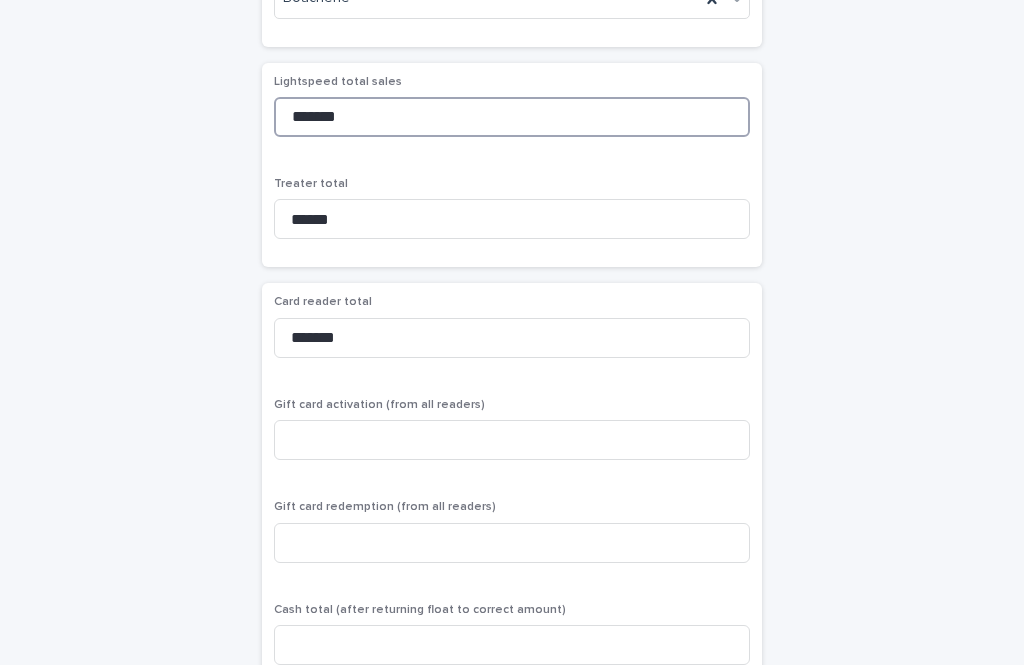 type on "*******" 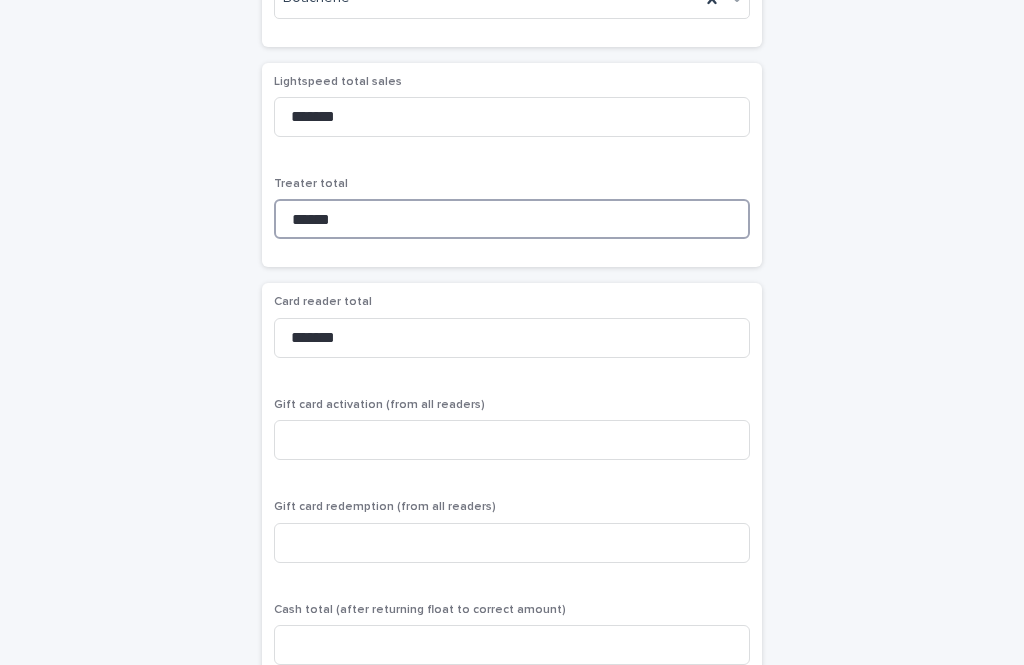 click on "******" at bounding box center (512, 219) 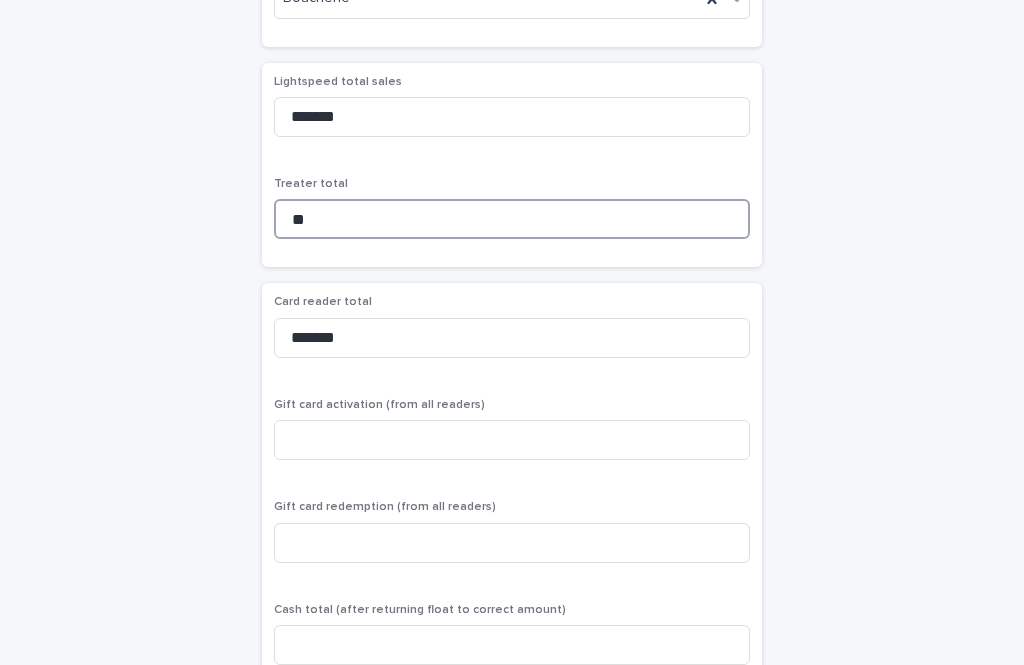 type on "*" 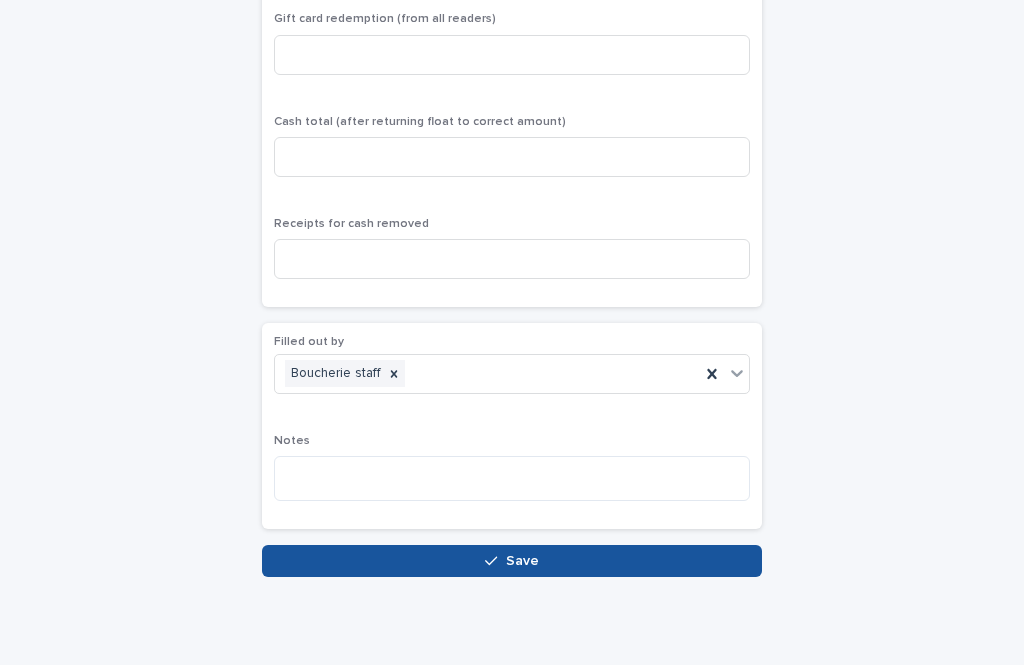 type 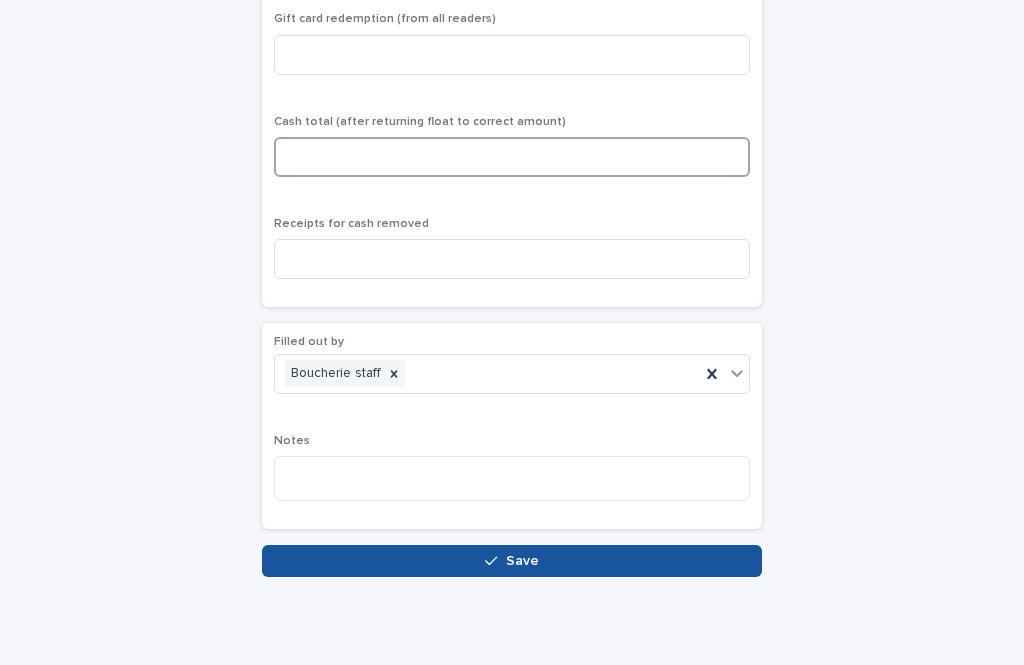 click at bounding box center [512, 157] 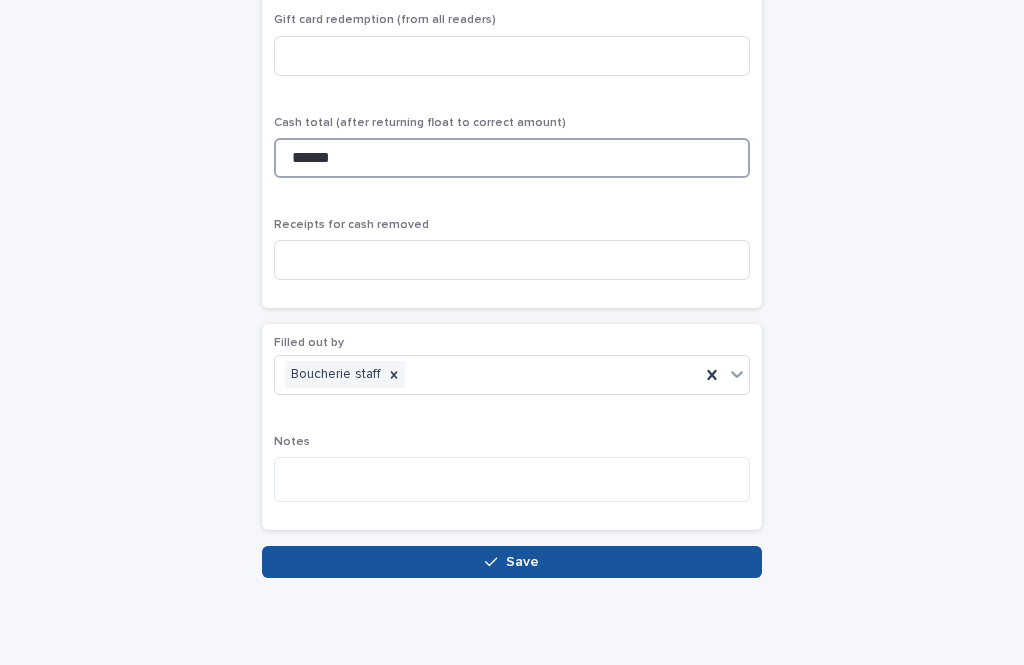 type on "******" 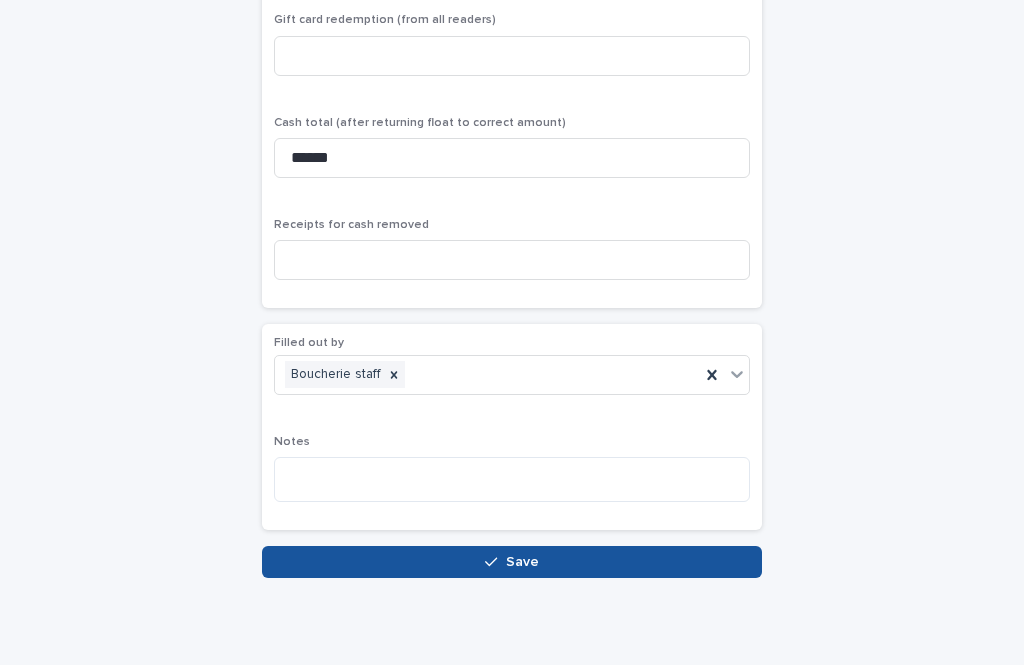 click on "Save" at bounding box center [512, 562] 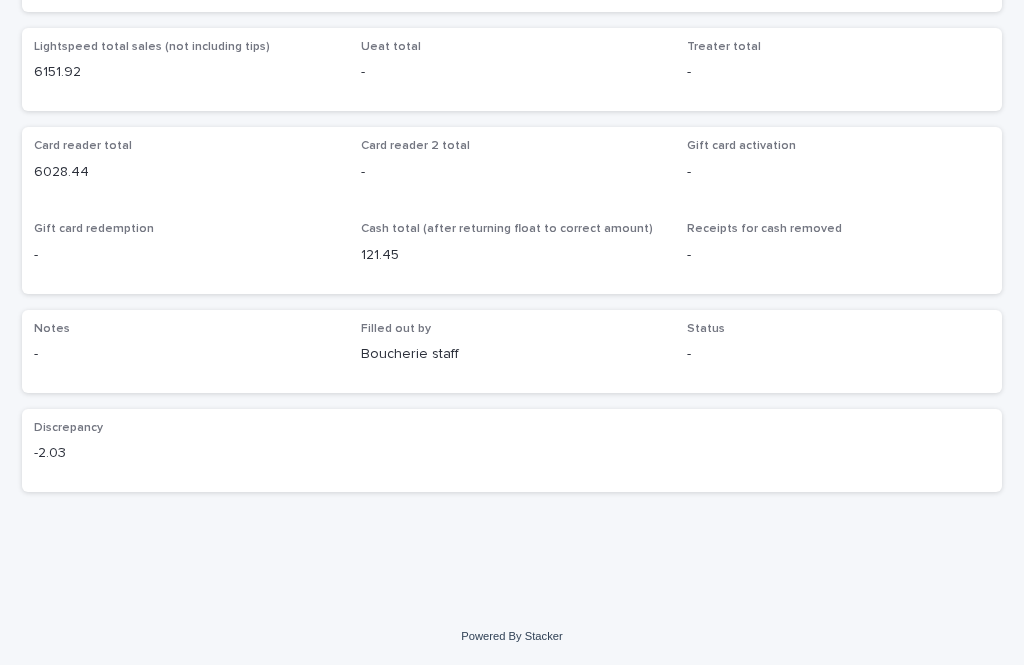 scroll, scrollTop: 181, scrollLeft: 0, axis: vertical 